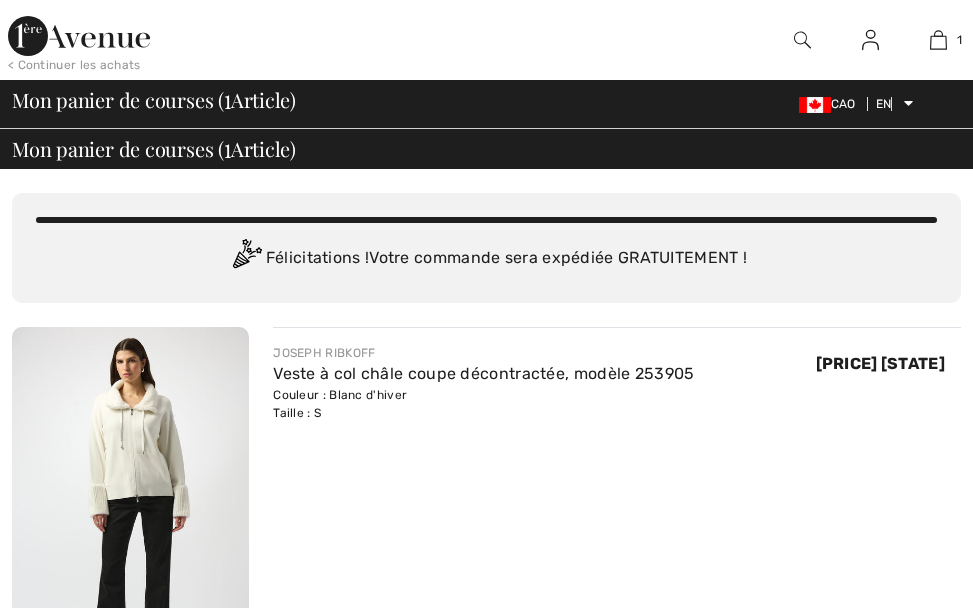 scroll, scrollTop: 0, scrollLeft: 0, axis: both 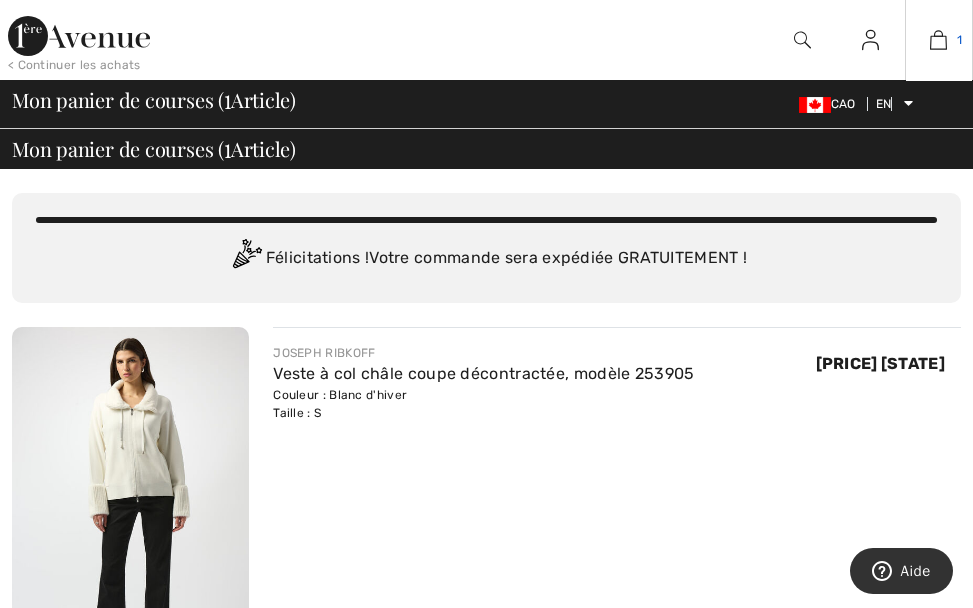 click at bounding box center [938, 40] 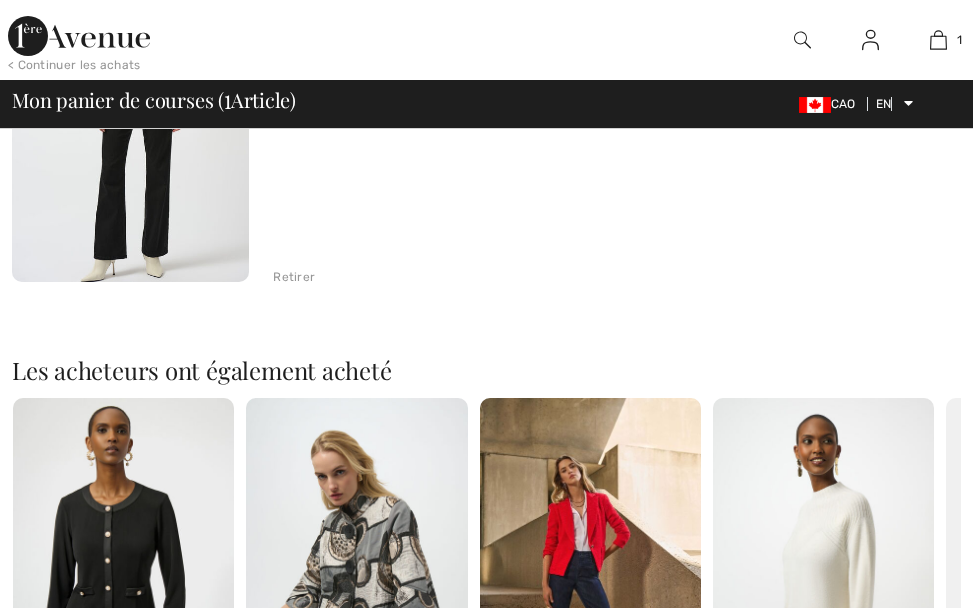 scroll, scrollTop: 400, scrollLeft: 0, axis: vertical 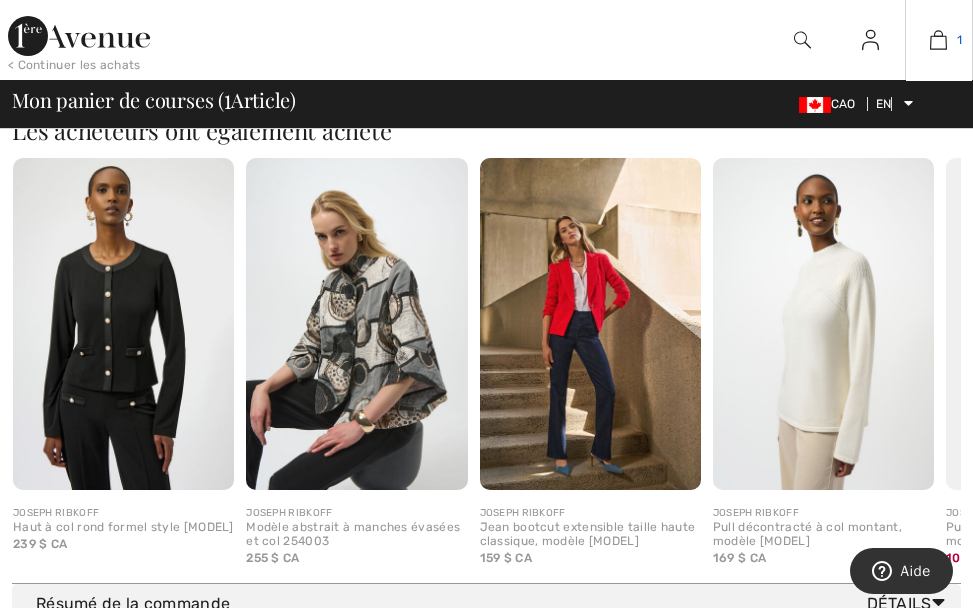 click at bounding box center (938, 40) 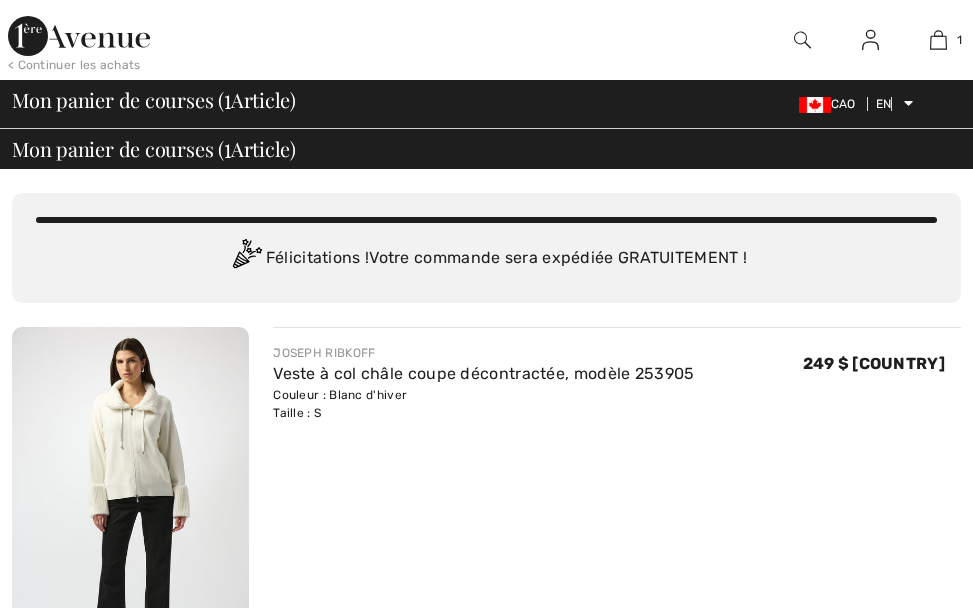 scroll, scrollTop: 0, scrollLeft: 0, axis: both 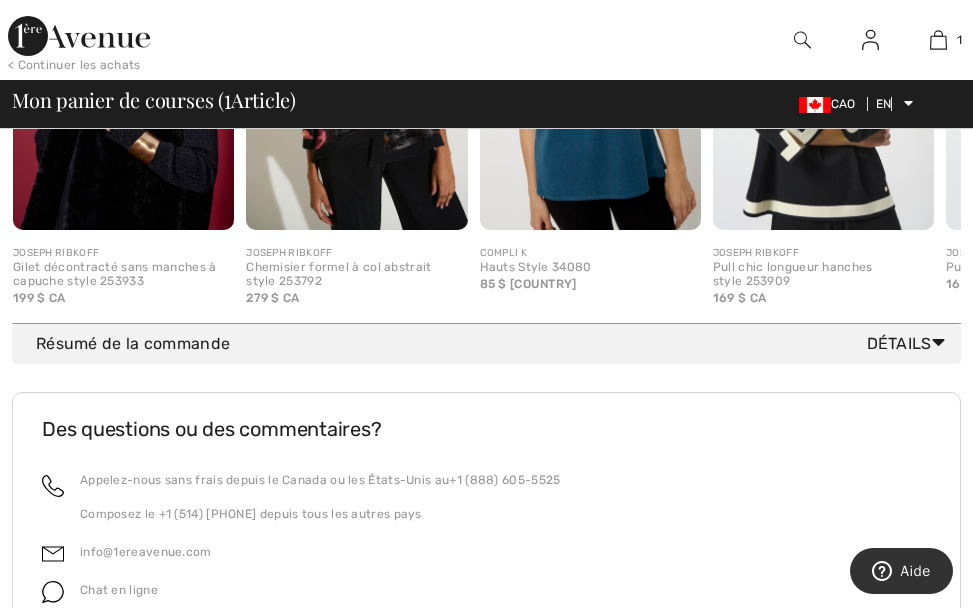 click on "Résumé de la commande" at bounding box center (133, 343) 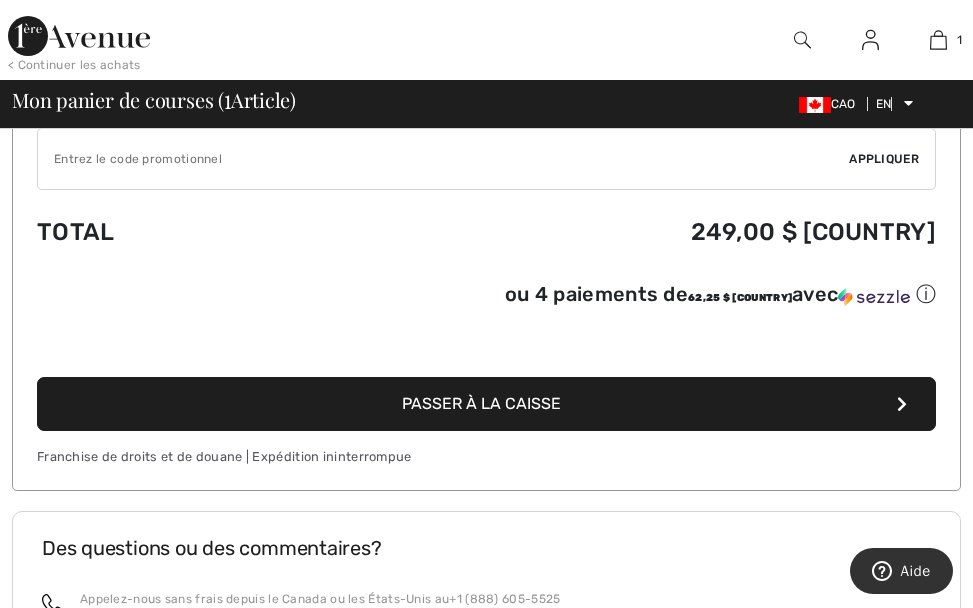 scroll, scrollTop: 1100, scrollLeft: 0, axis: vertical 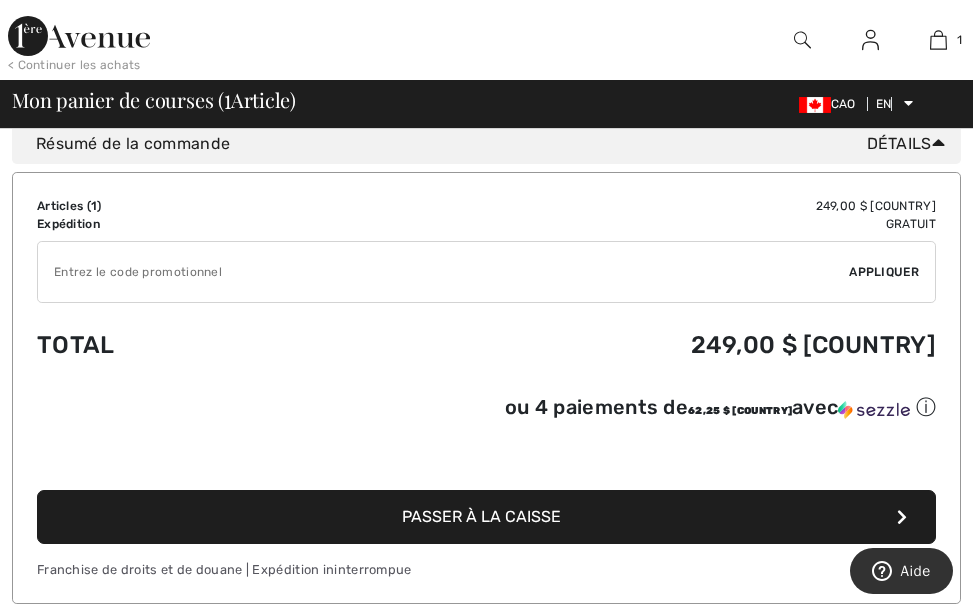 click on "Passer à la caisse" at bounding box center (481, 516) 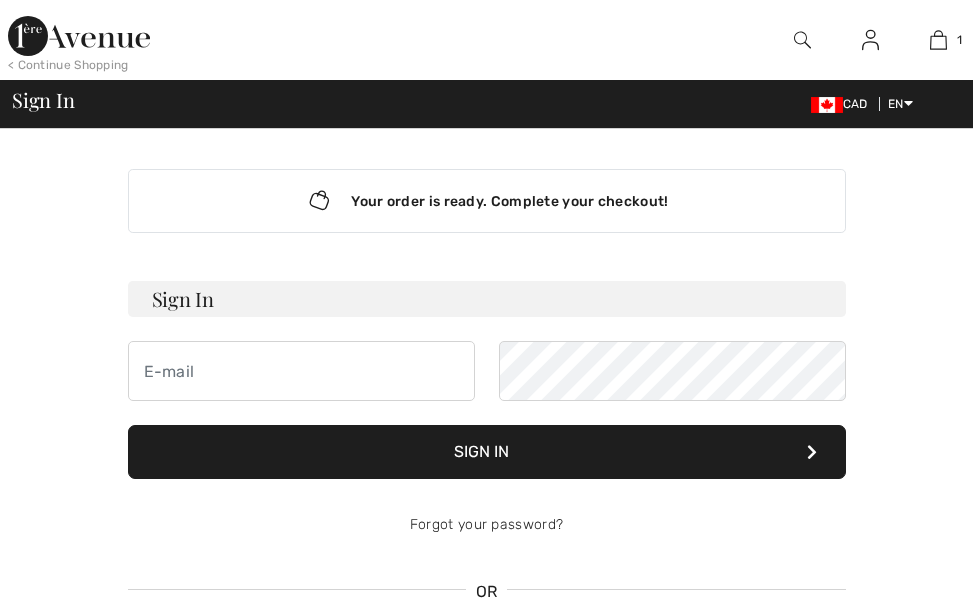 scroll, scrollTop: 0, scrollLeft: 0, axis: both 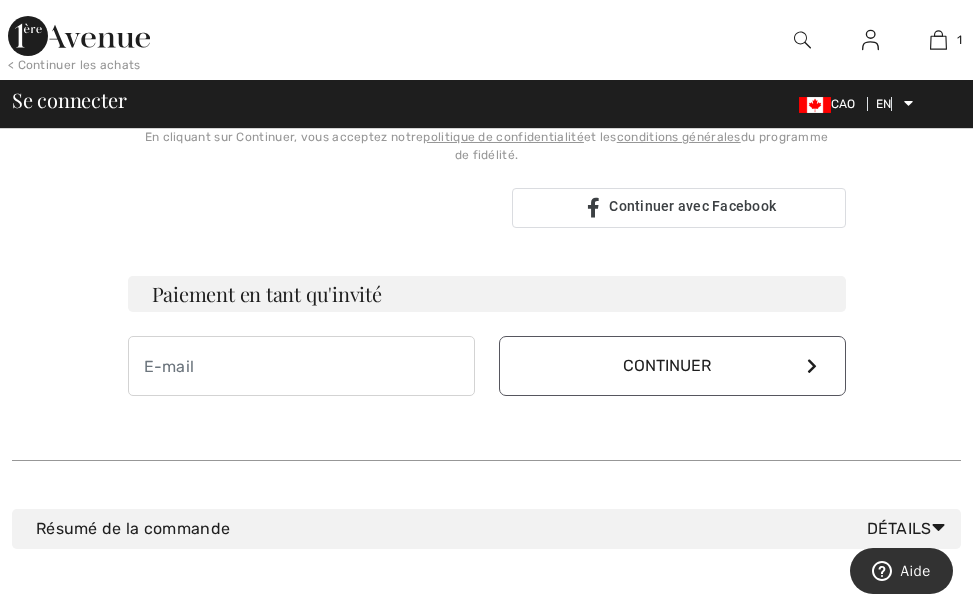 type on "helenemorneau@hotmail.com" 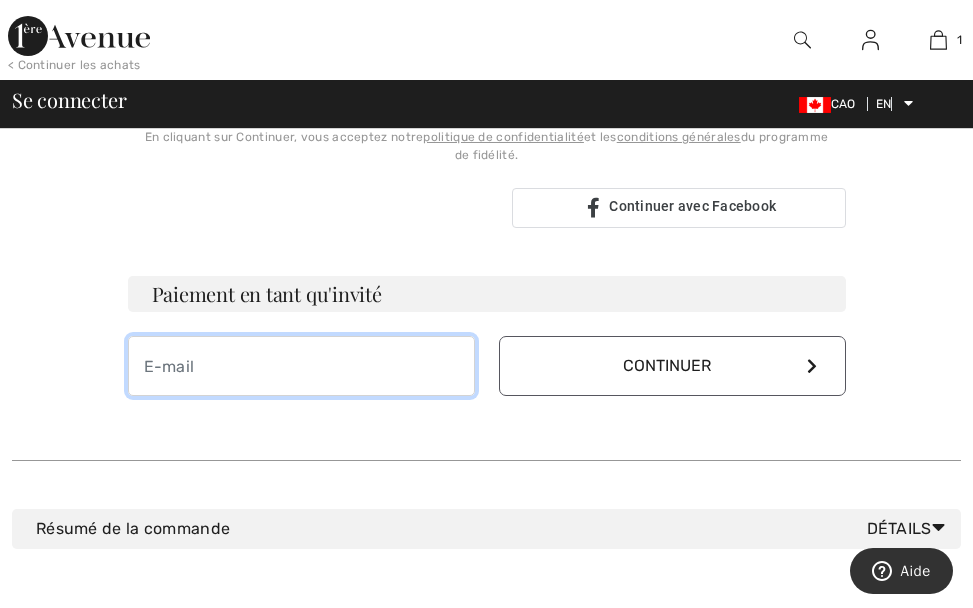 click at bounding box center [301, 366] 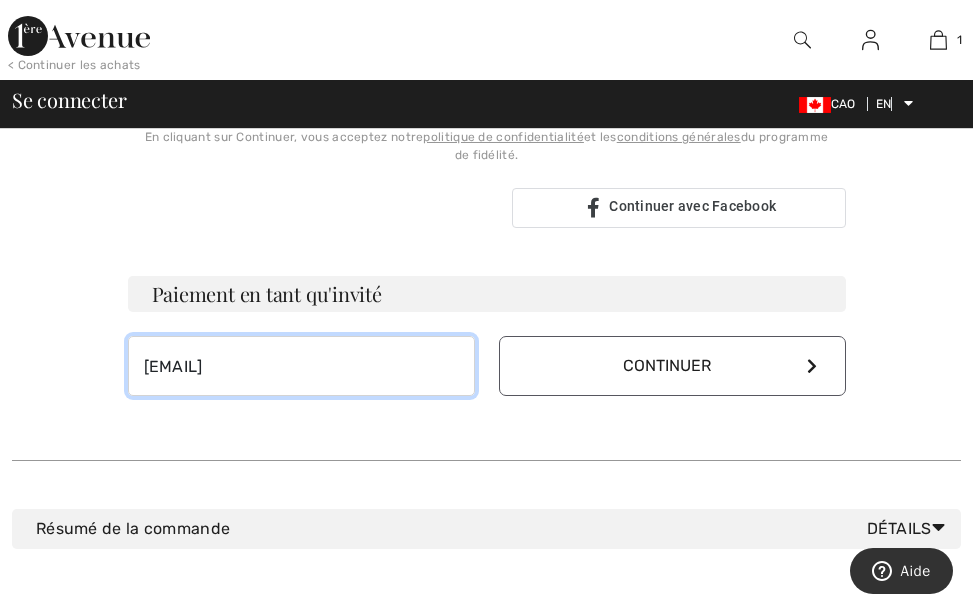 click on "helenemorneau@hotmail.com" at bounding box center [301, 366] 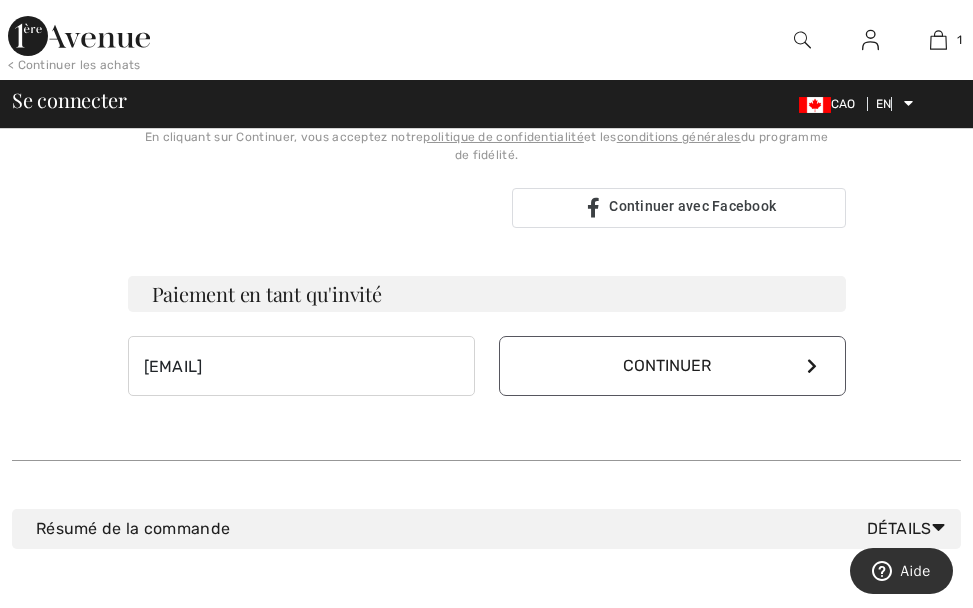 click at bounding box center [812, 366] 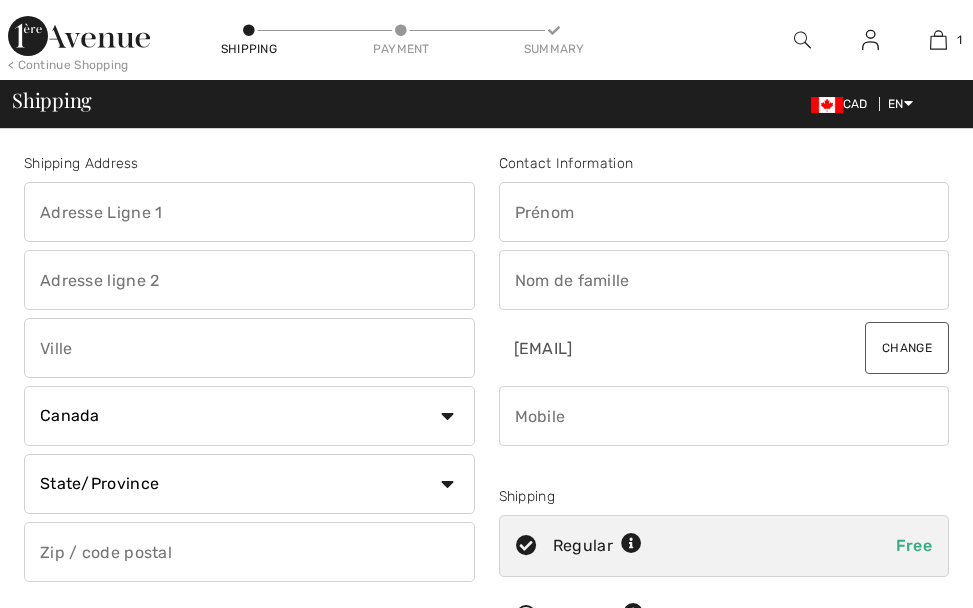 scroll, scrollTop: 0, scrollLeft: 0, axis: both 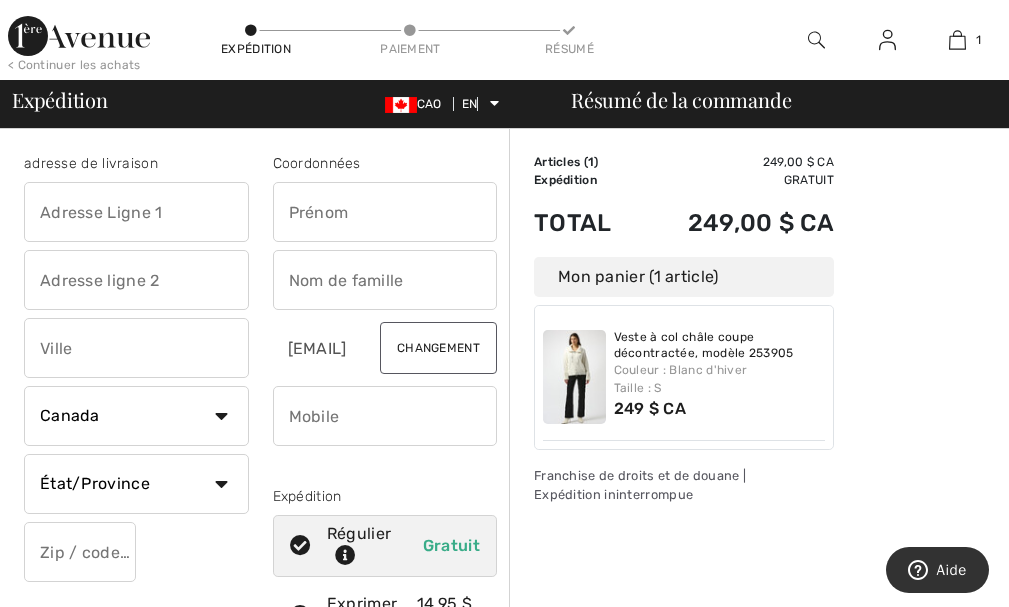 click at bounding box center (136, 212) 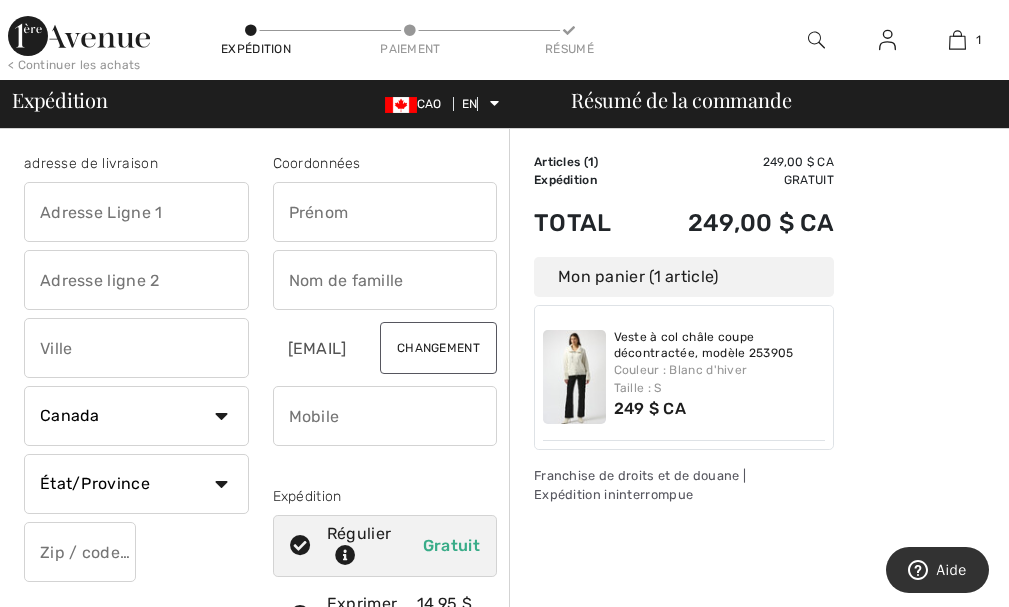 click at bounding box center [136, 212] 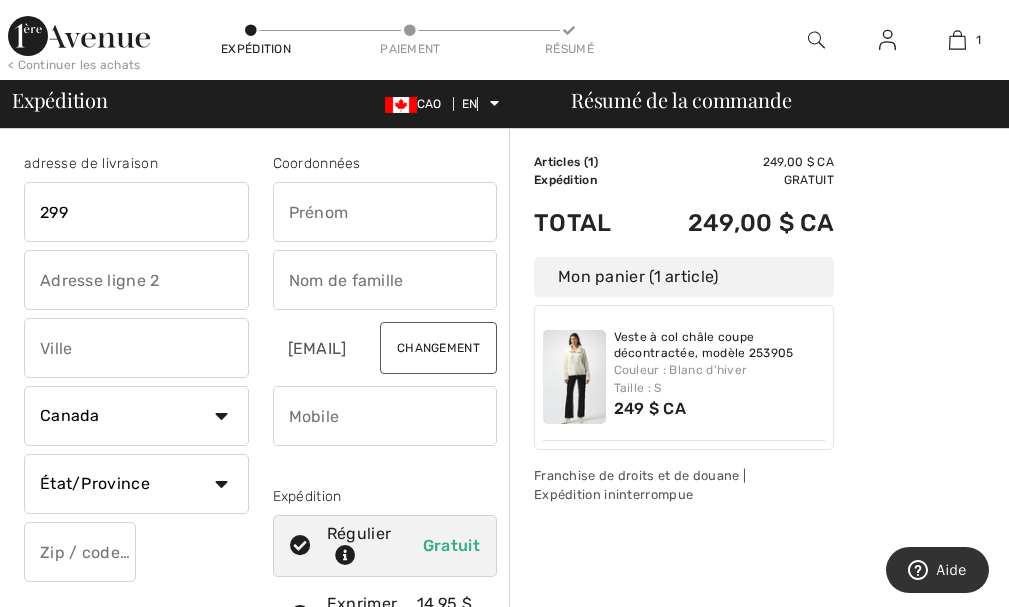 type on "299 rue Salaberry" 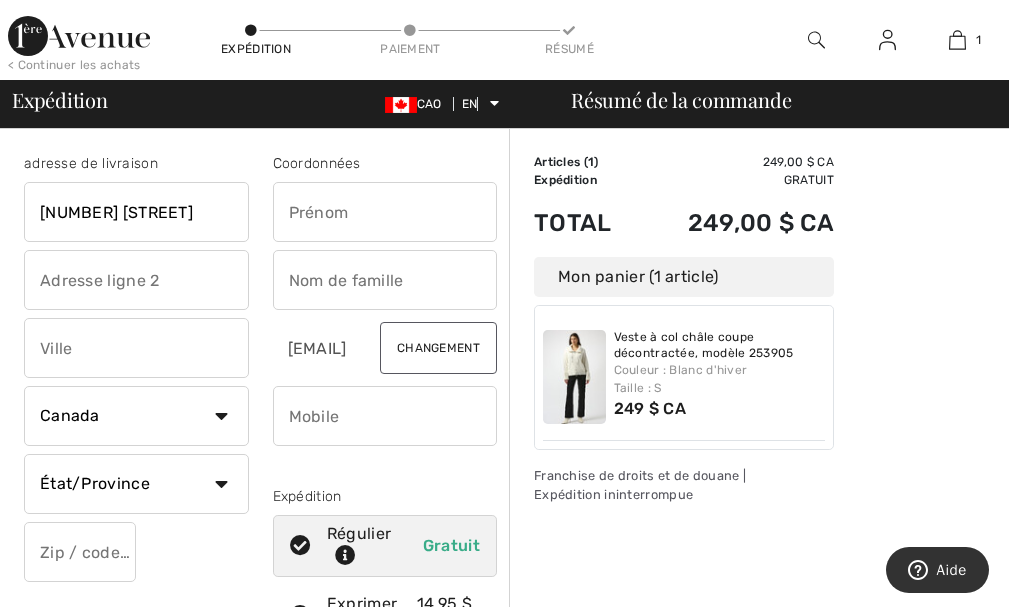 click at bounding box center [136, 348] 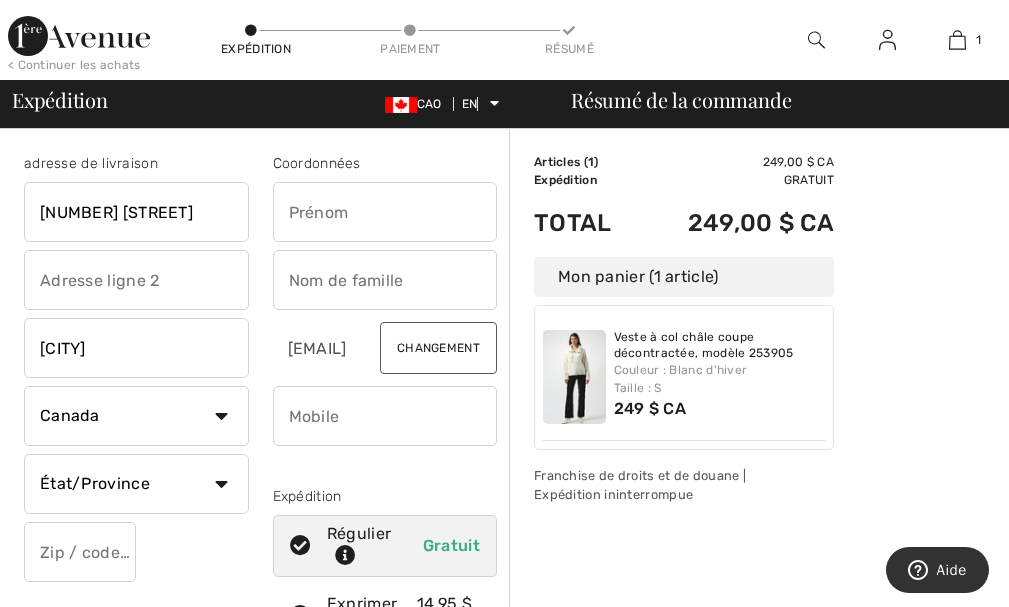 type on "Mont-Laurier" 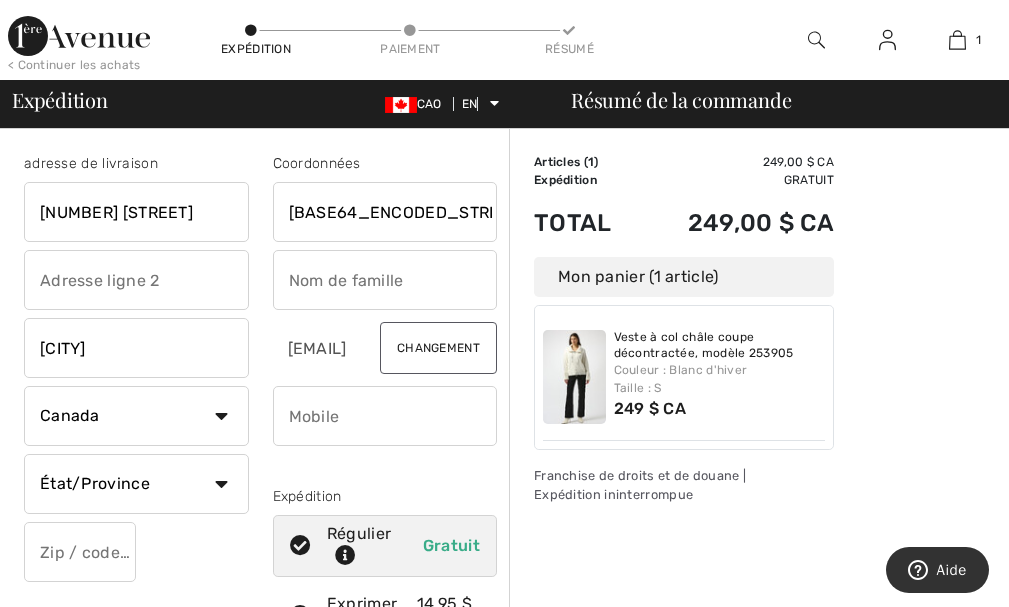 type on "G" 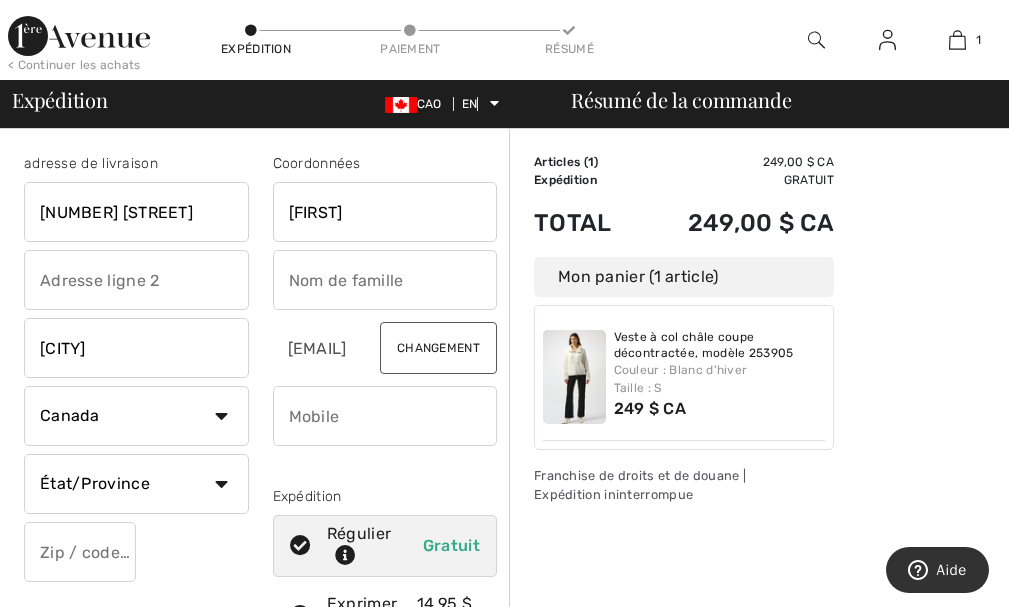type on "Hélène" 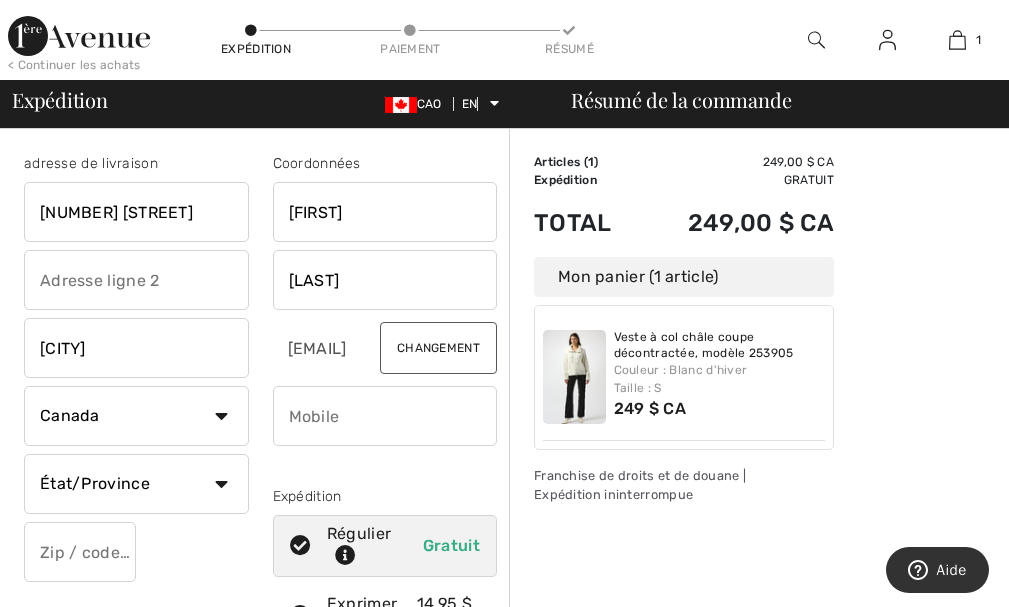 type on "Morneau" 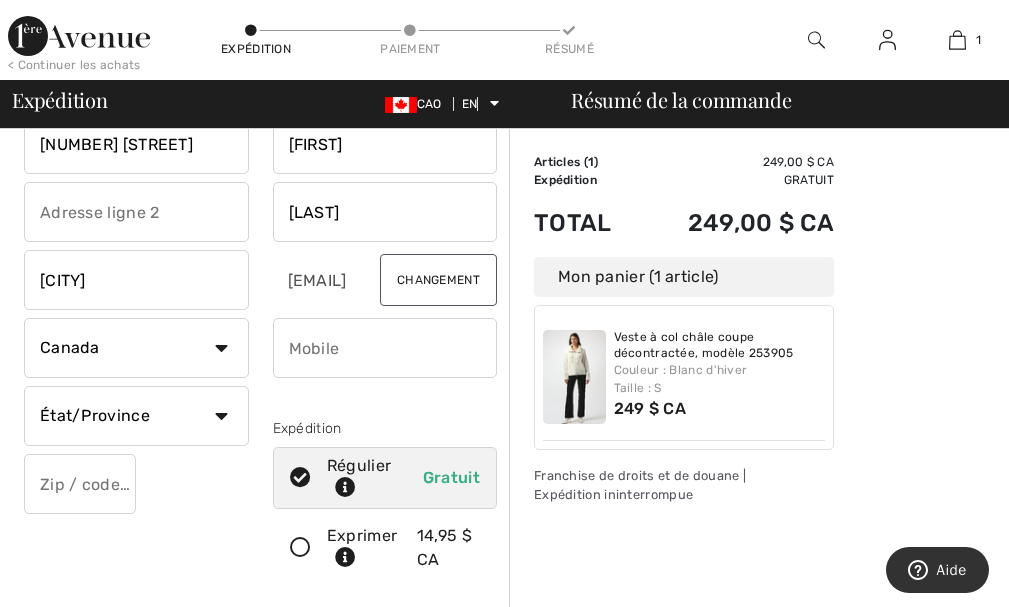 scroll, scrollTop: 100, scrollLeft: 0, axis: vertical 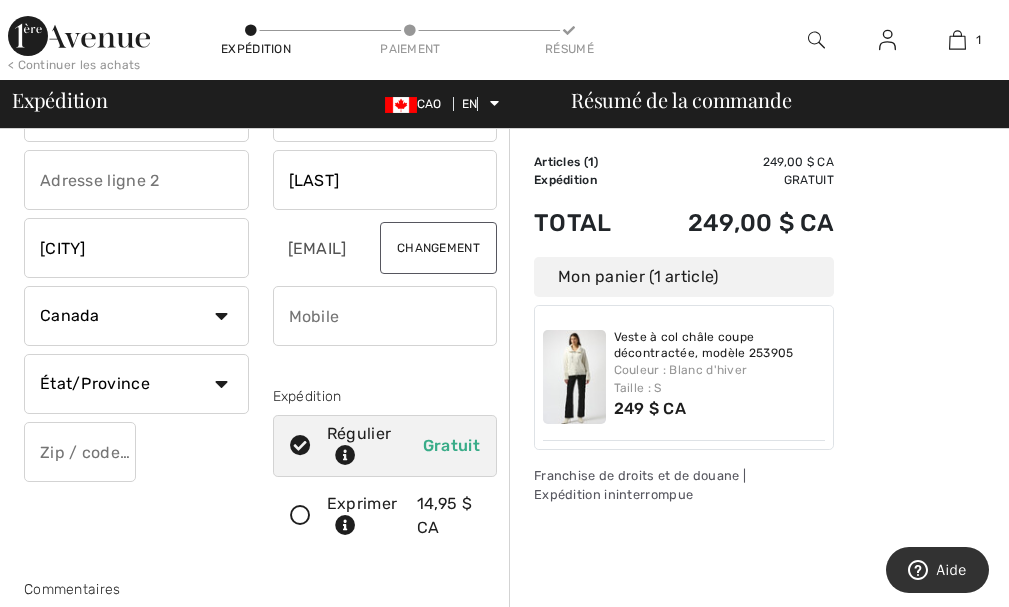 click at bounding box center [80, 452] 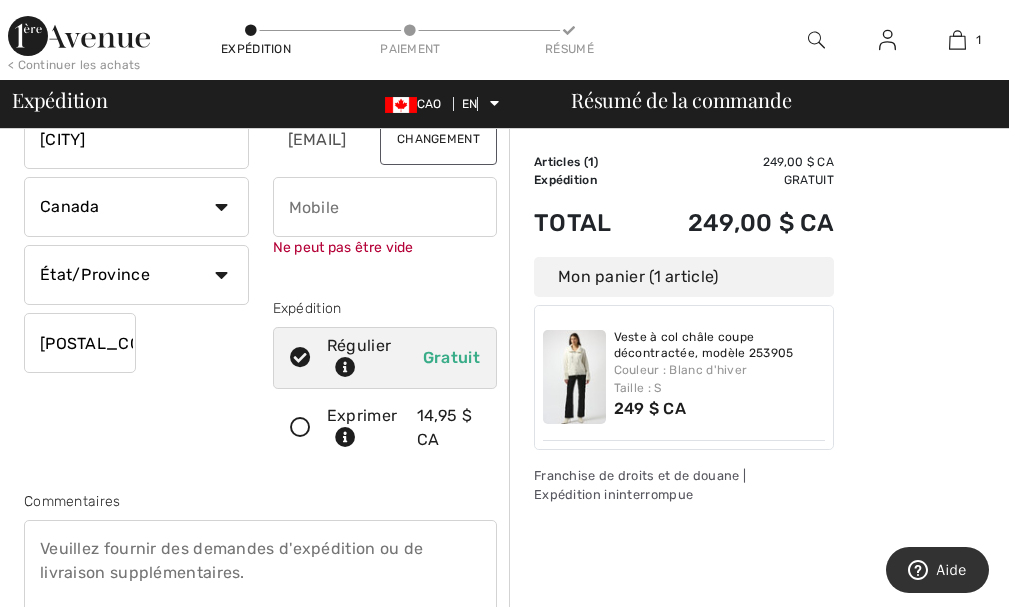 scroll, scrollTop: 0, scrollLeft: 0, axis: both 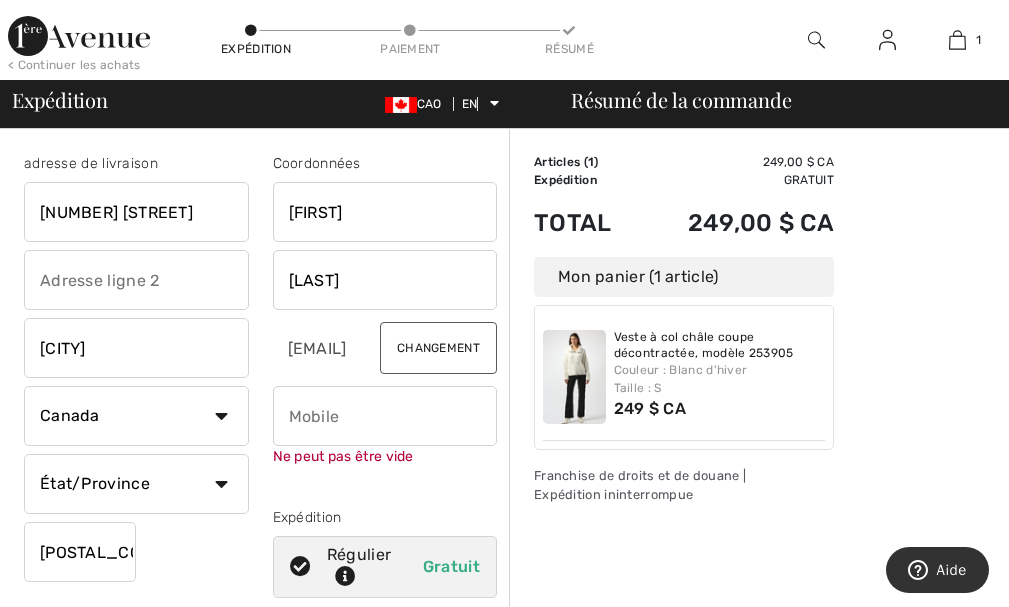 type on "J9L1N5" 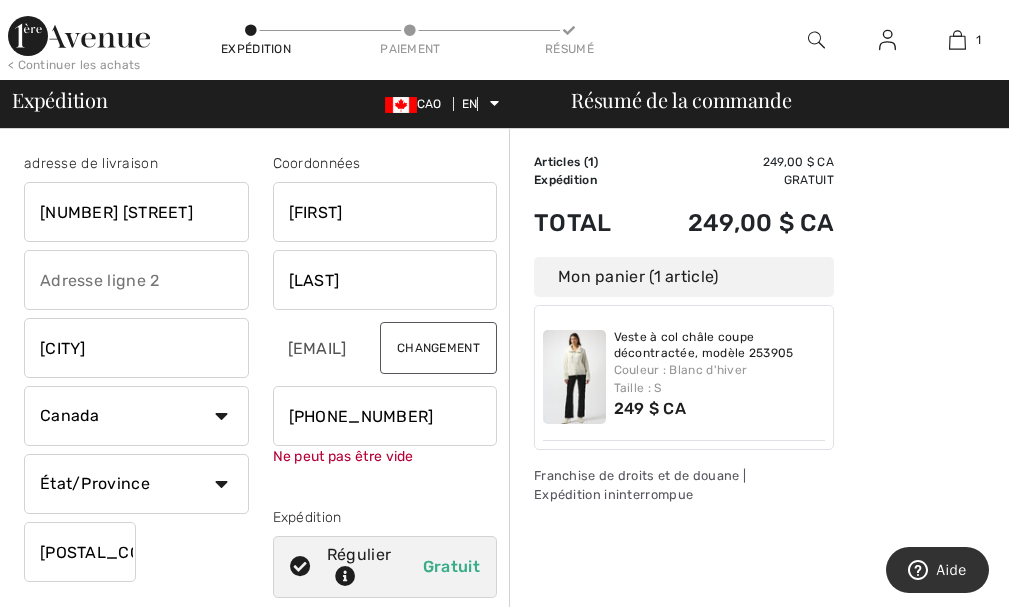 type on "8196165703" 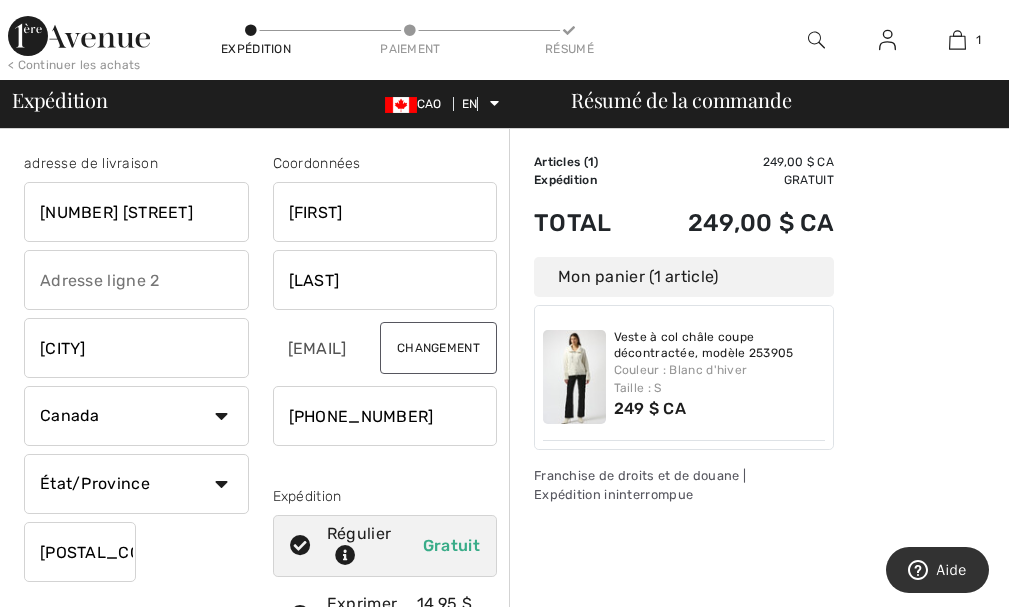 click on "Coordonnées
Hélène
Morneau
helenemorneau@hotmail.com
Changement
Expédition
Régulier
Gratuit
Exprimer
14,95 $ CA" at bounding box center (385, 404) 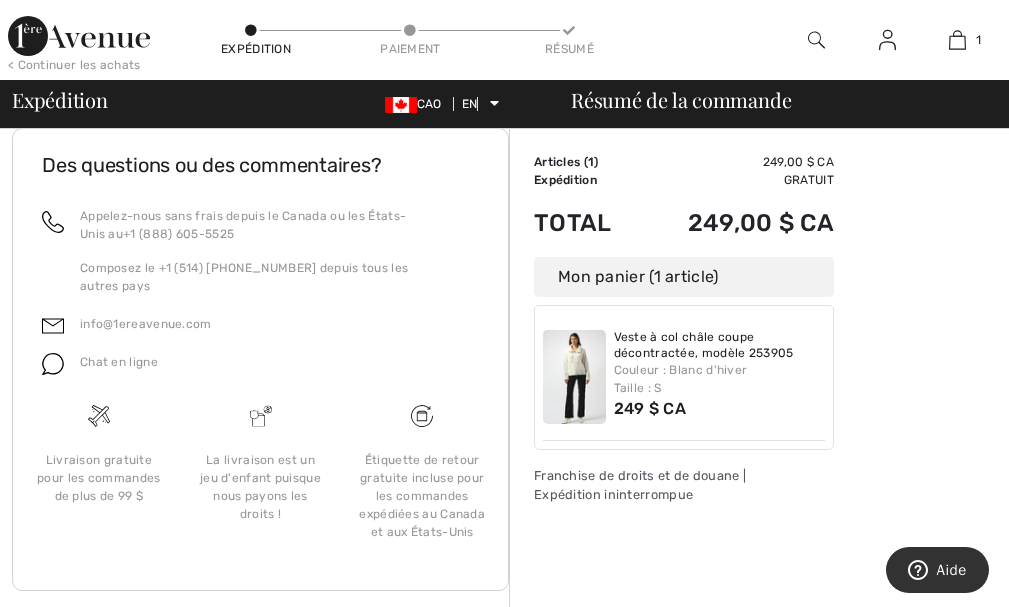 scroll, scrollTop: 877, scrollLeft: 0, axis: vertical 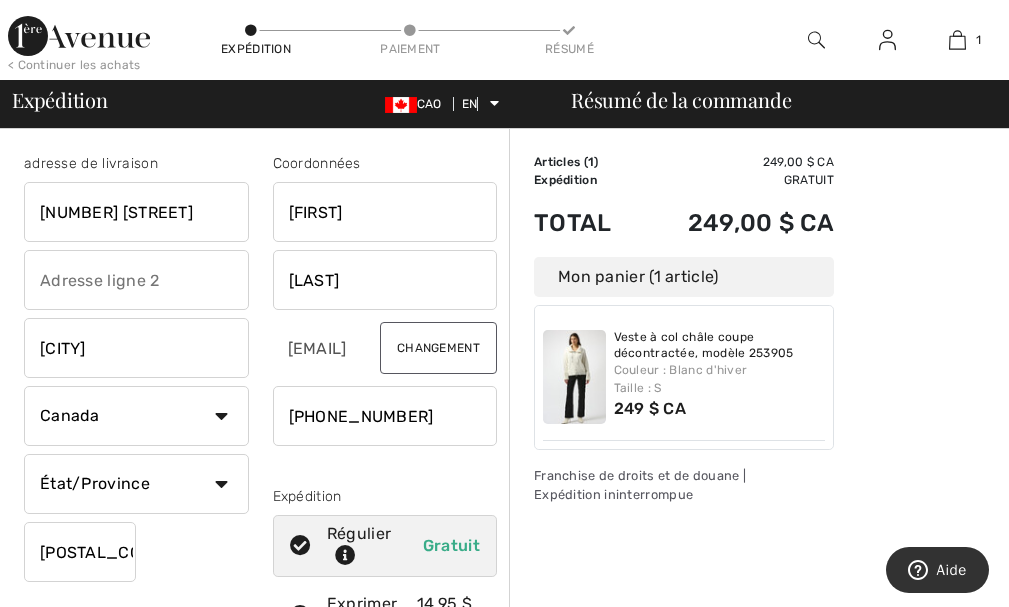 click at bounding box center (574, 377) 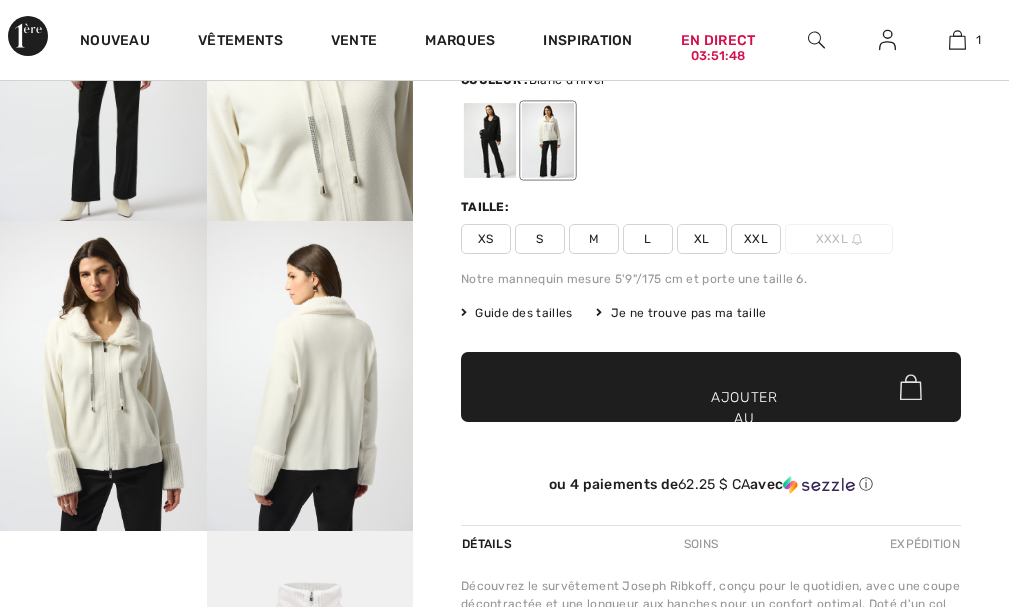 checkbox on "true" 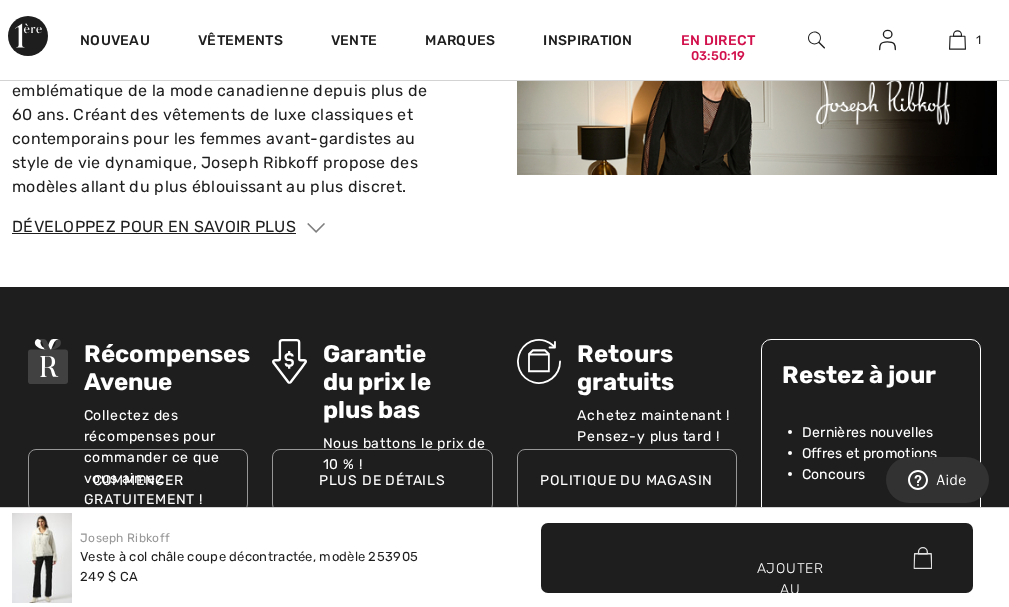 scroll, scrollTop: 3100, scrollLeft: 0, axis: vertical 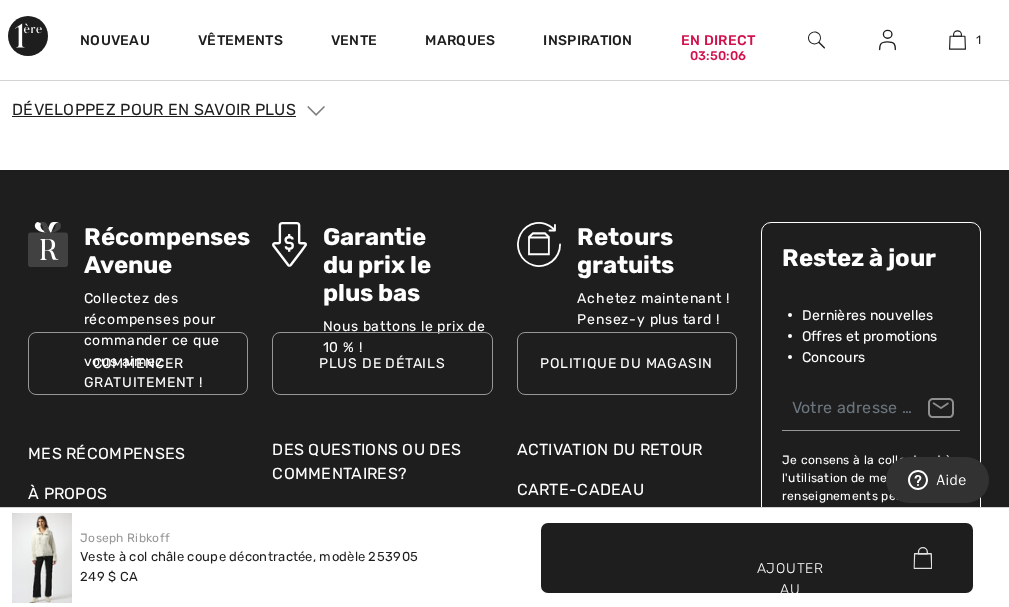 click at bounding box center (539, 244) 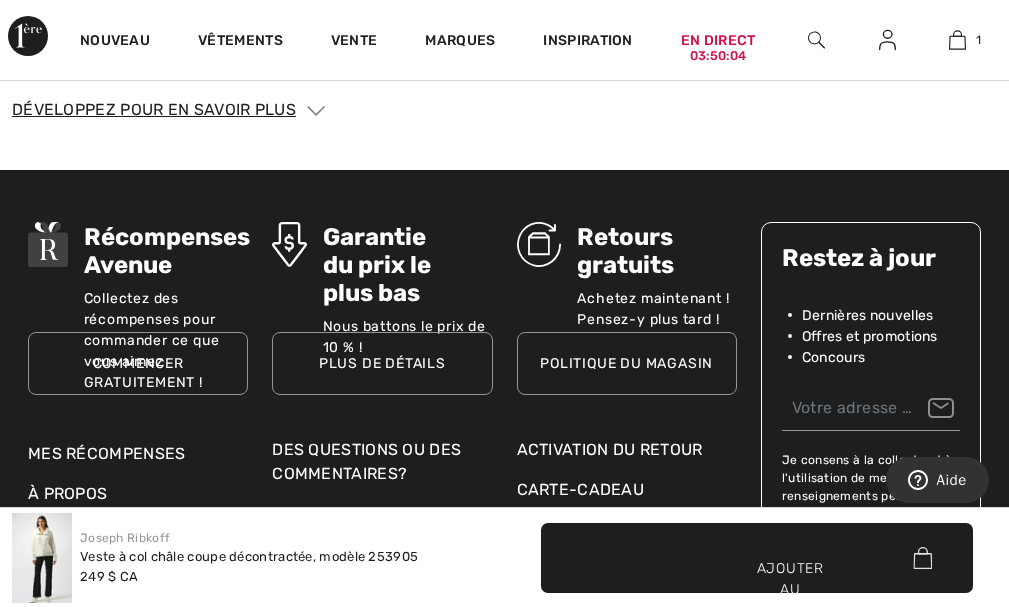 click on "Politique du magasin" at bounding box center (626, 363) 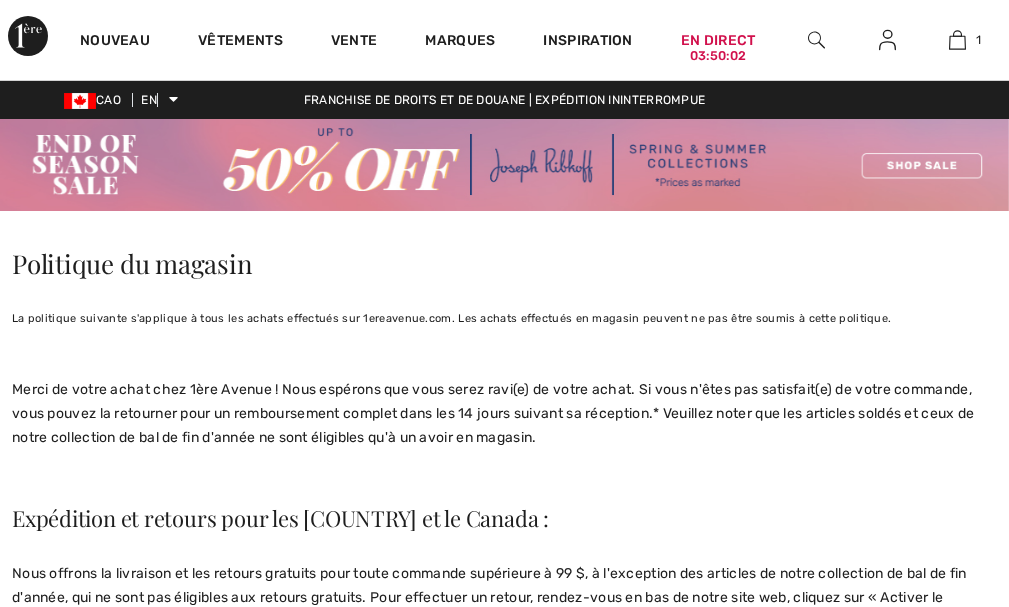 scroll, scrollTop: 0, scrollLeft: 0, axis: both 